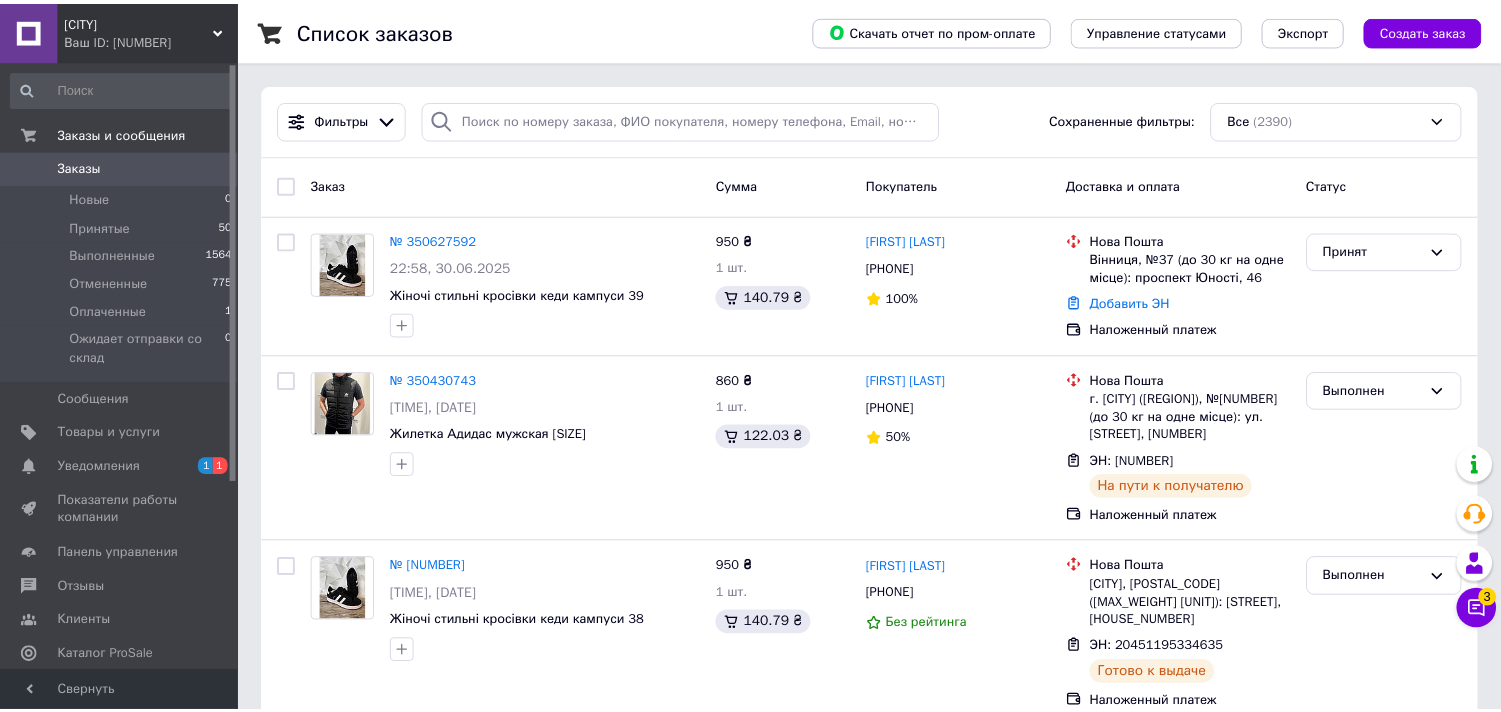 scroll, scrollTop: 0, scrollLeft: 0, axis: both 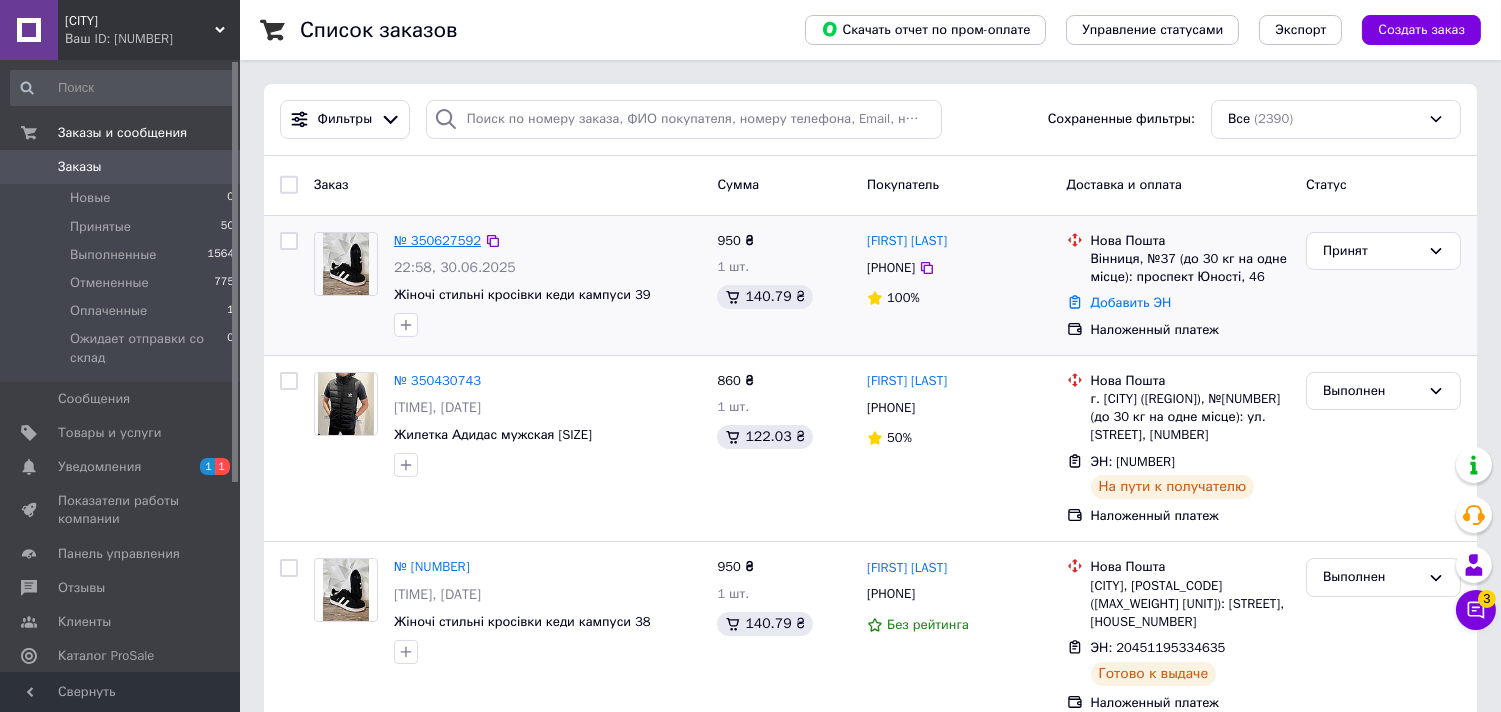 click on "№ 350627592" at bounding box center (437, 240) 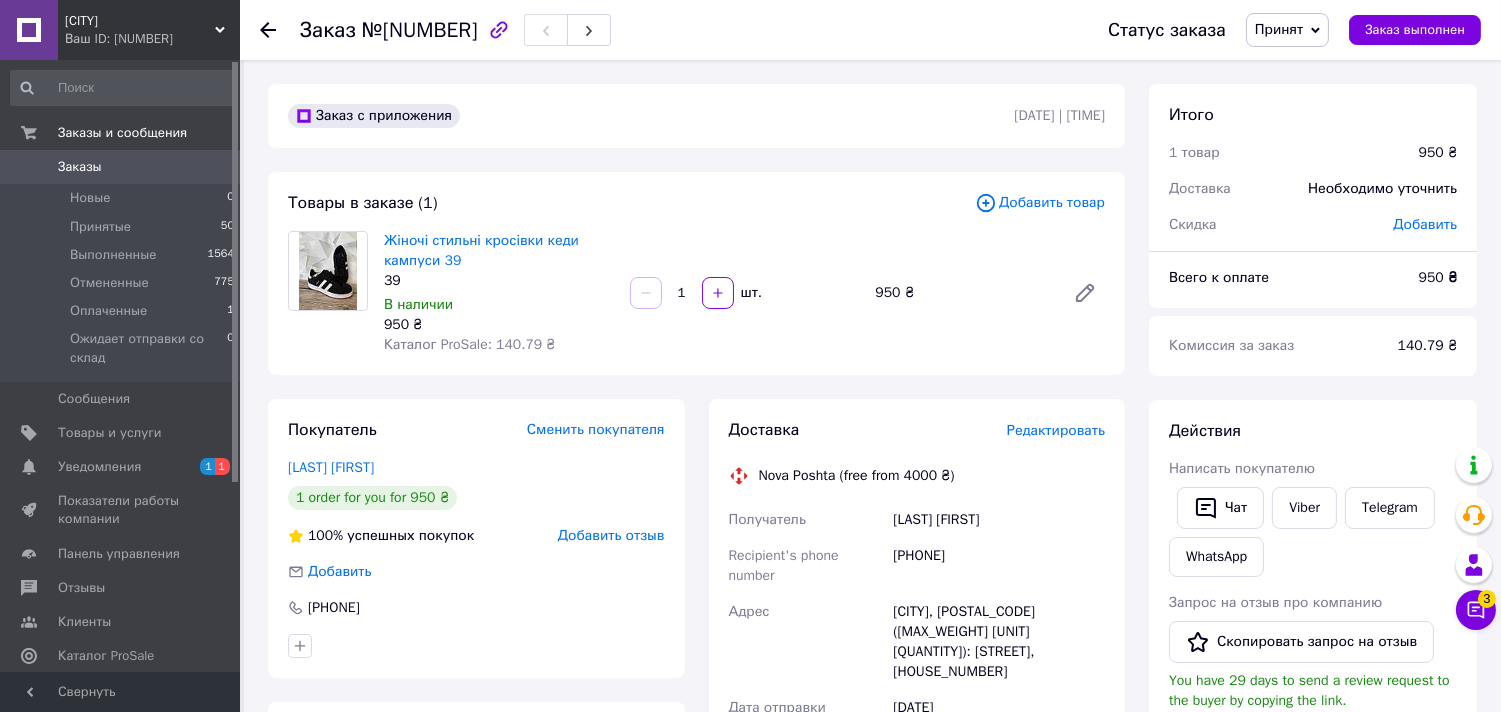 drag, startPoint x: 478, startPoint y: 23, endPoint x: 381, endPoint y: 24, distance: 97.00516 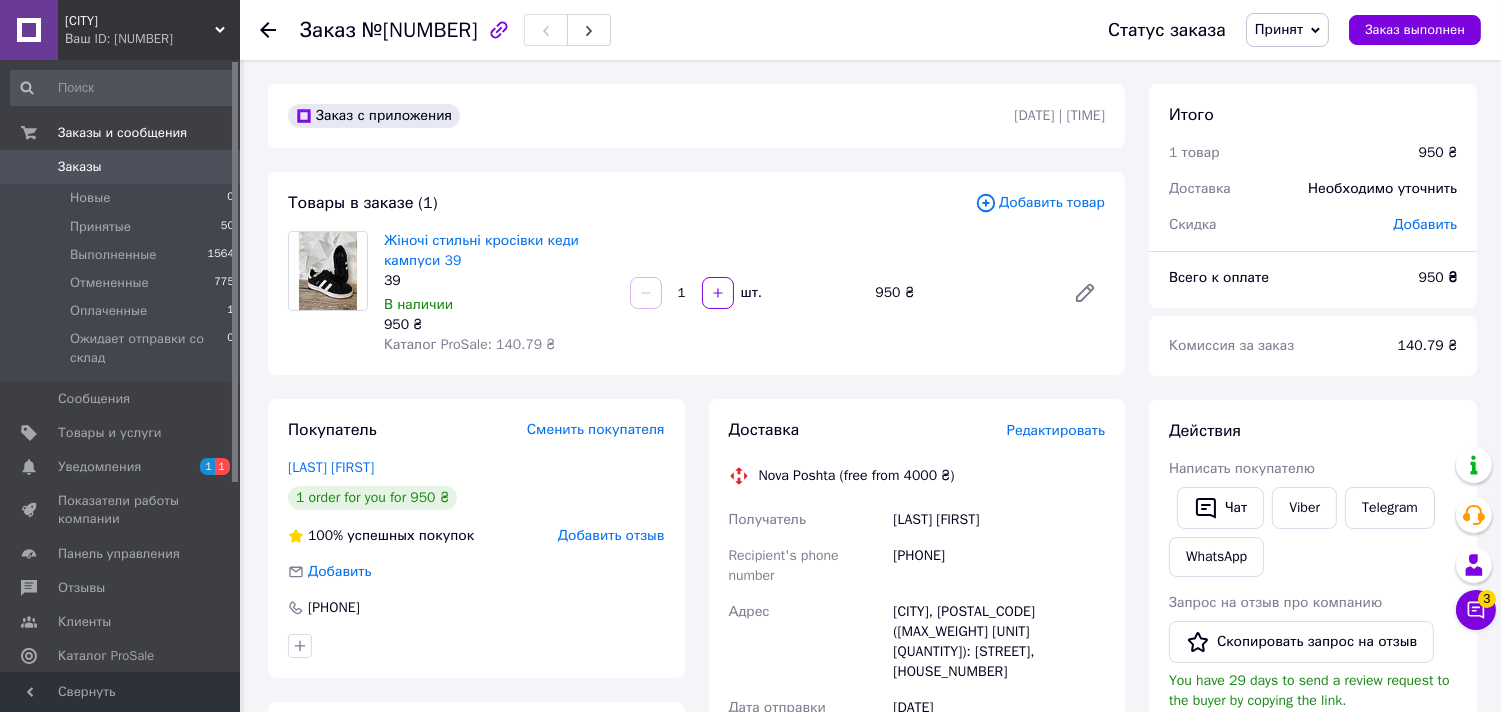 click on "№[NUMBER]" at bounding box center (420, 30) 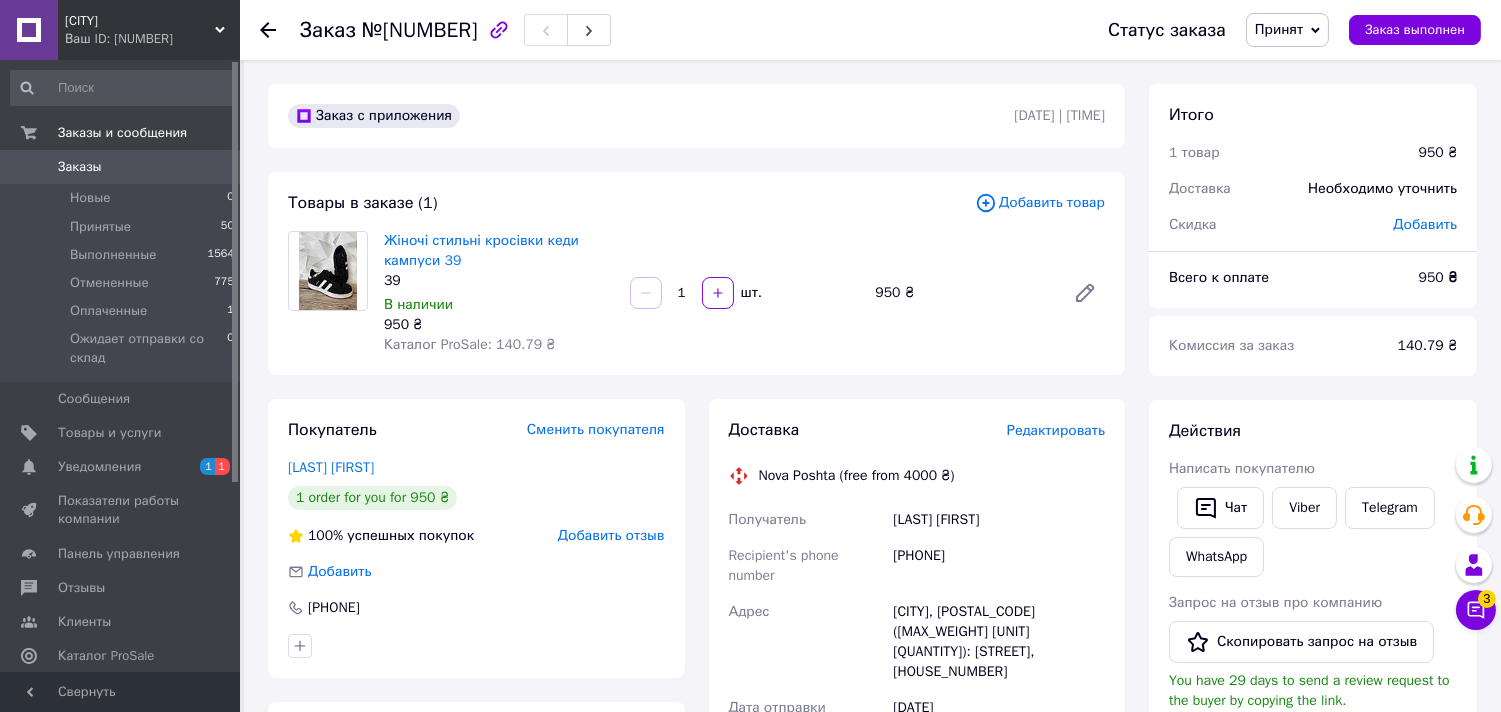 copy on "[NUMBER]" 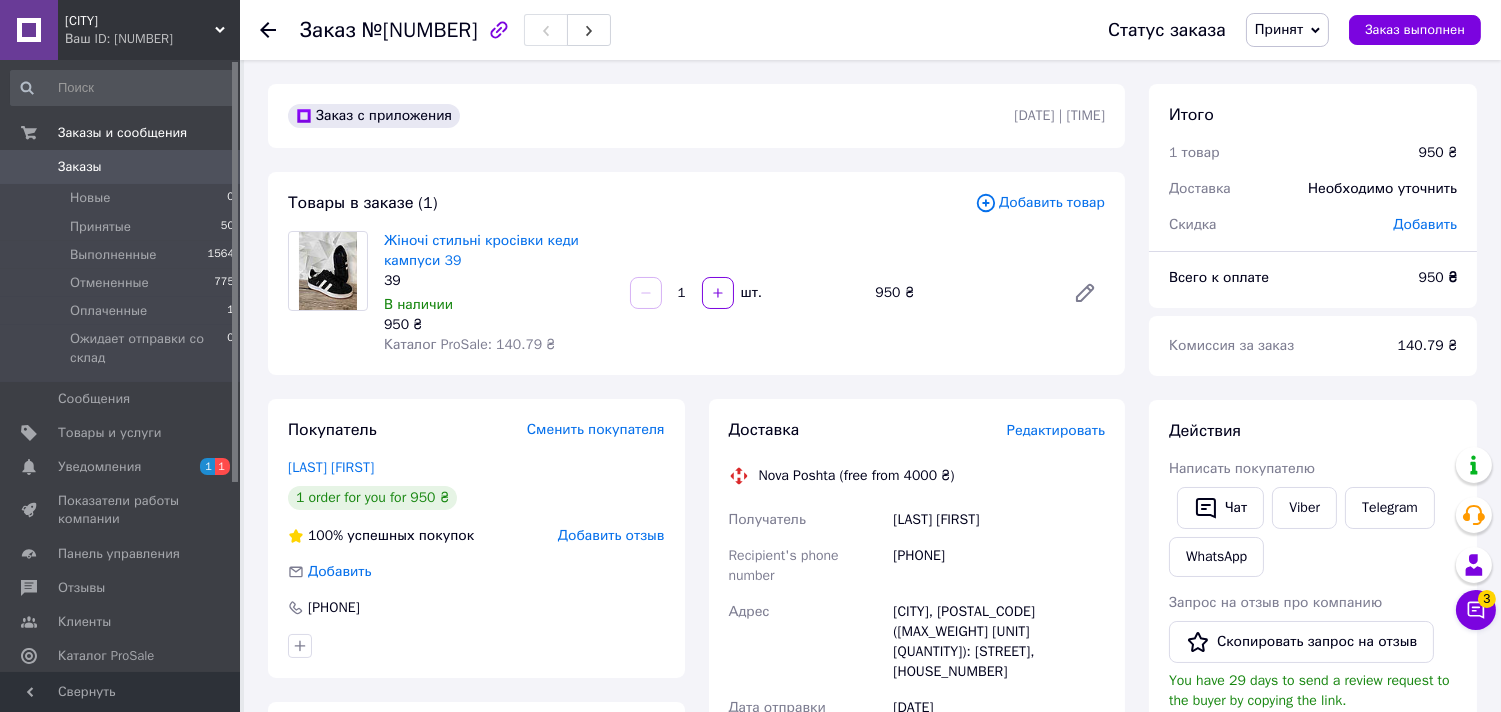 click on "[PHONE]" at bounding box center (999, 566) 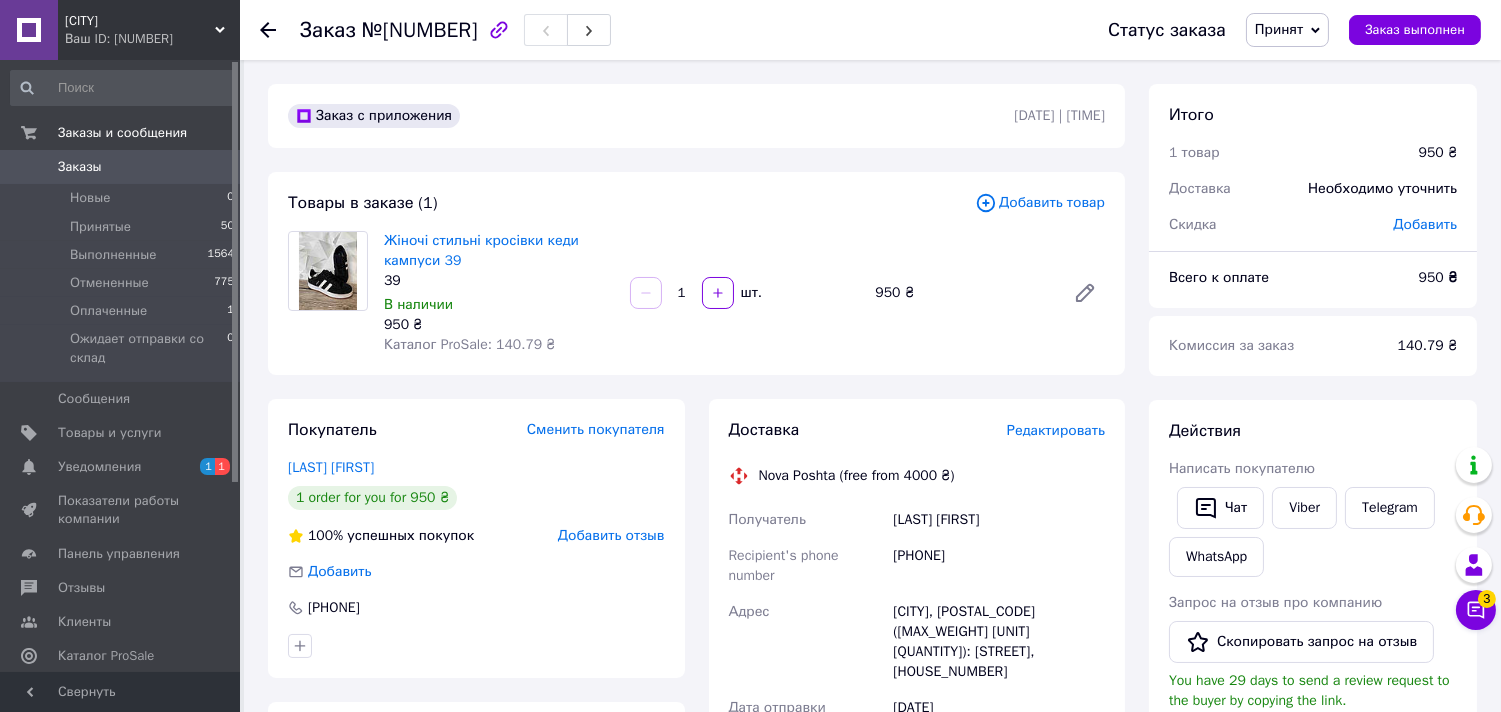 copy on "[PHONE]" 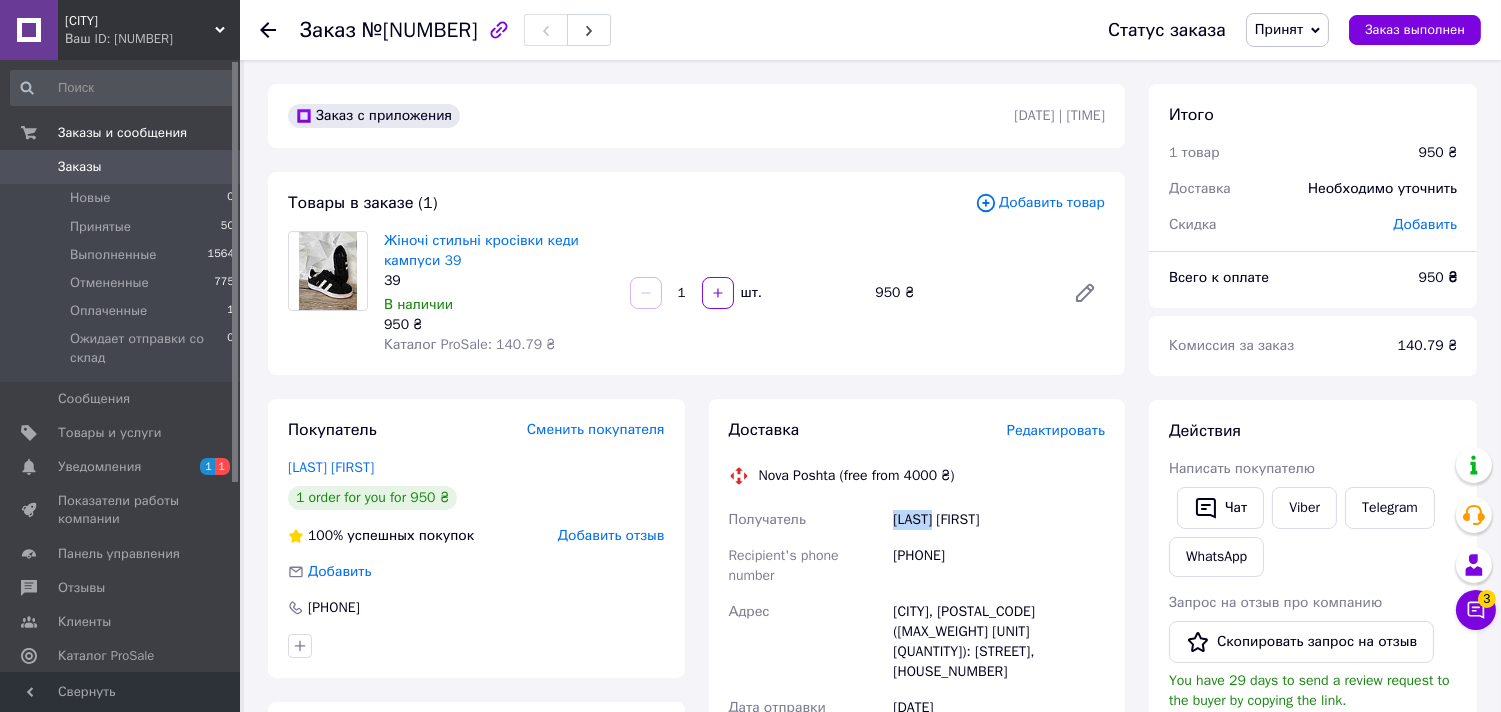 drag, startPoint x: 885, startPoint y: 520, endPoint x: 937, endPoint y: 524, distance: 52.153618 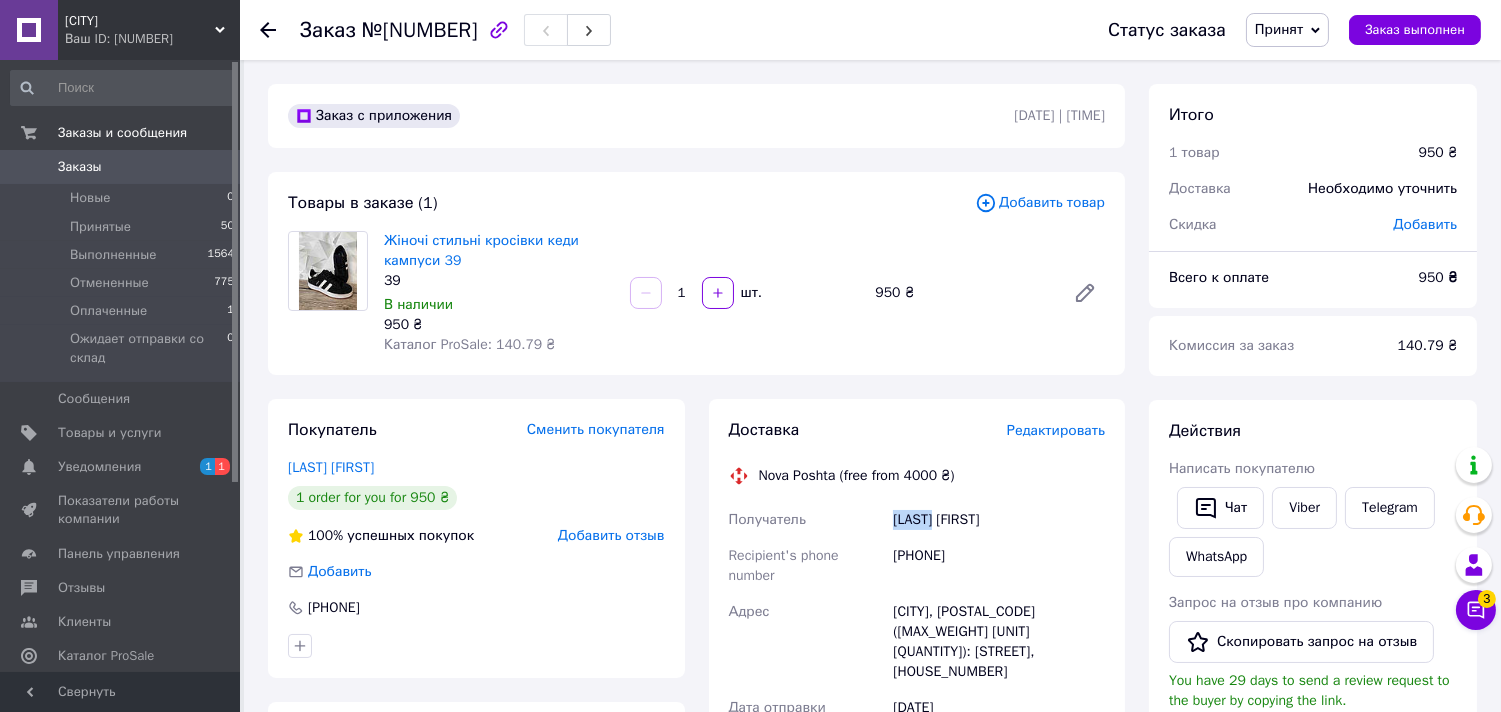 click on "Получатель [LAST] [FIRST] Телефон получателя [PHONE] Адрес [CITY], №[NUMBER] (до 30 кг на одно место): [STREET], [NUMBER]а Дата отправки [DATE] Плательщик Получатель Оценочная стоимость [PRICE] Сумма наложенного платежа [PRICE] Комиссия за наложенный платёж [PRICE] Плательщик комиссии наложенного платежа Получатель" at bounding box center (917, 734) 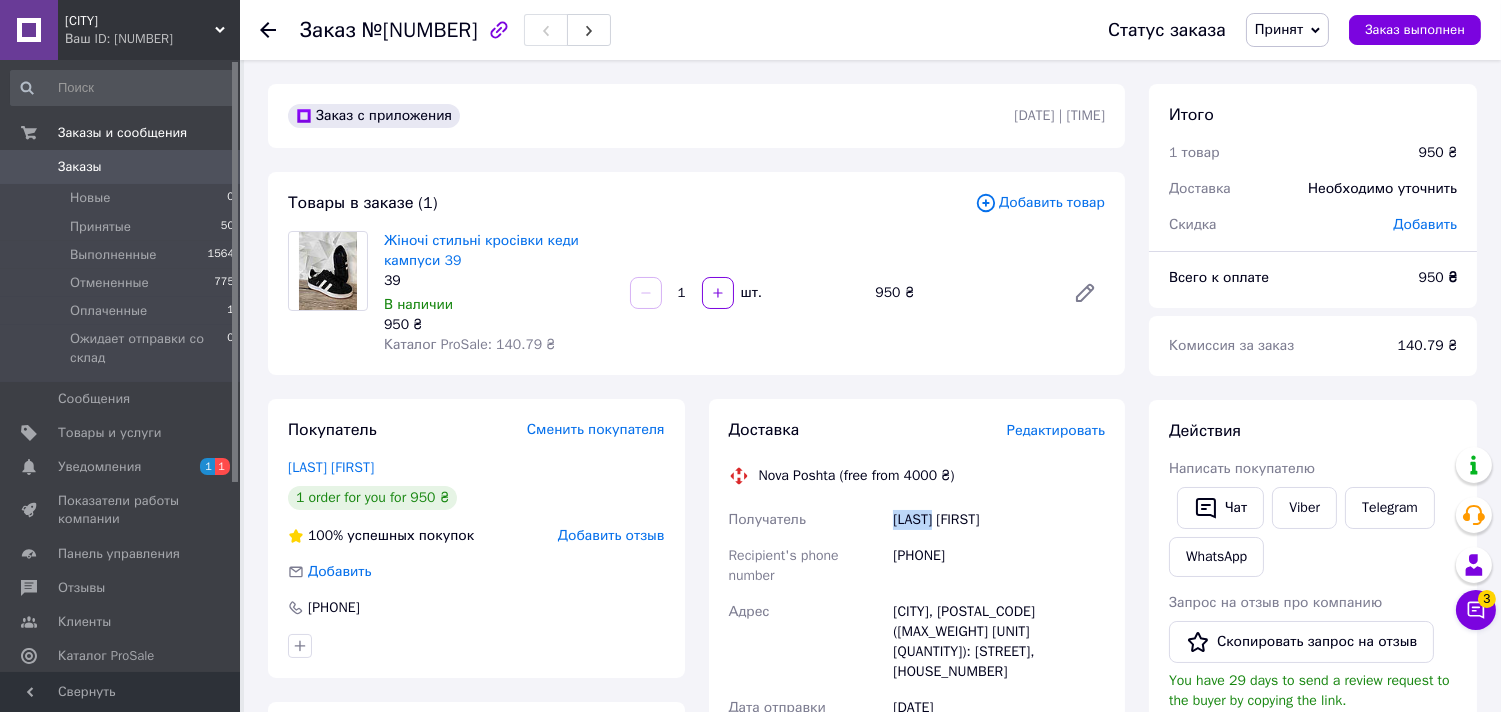 copy on "Получатель [LAST]" 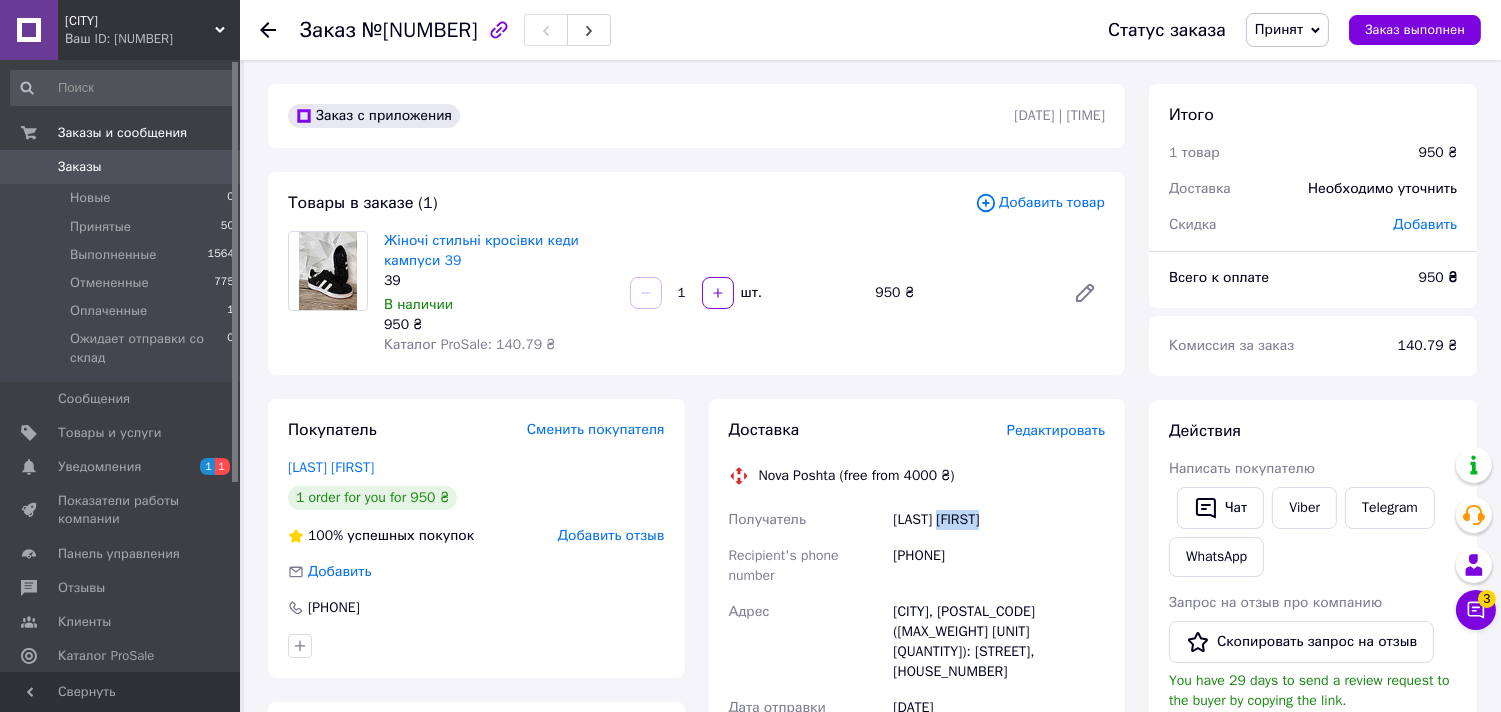 drag, startPoint x: 1002, startPoint y: 516, endPoint x: 941, endPoint y: 517, distance: 61.008198 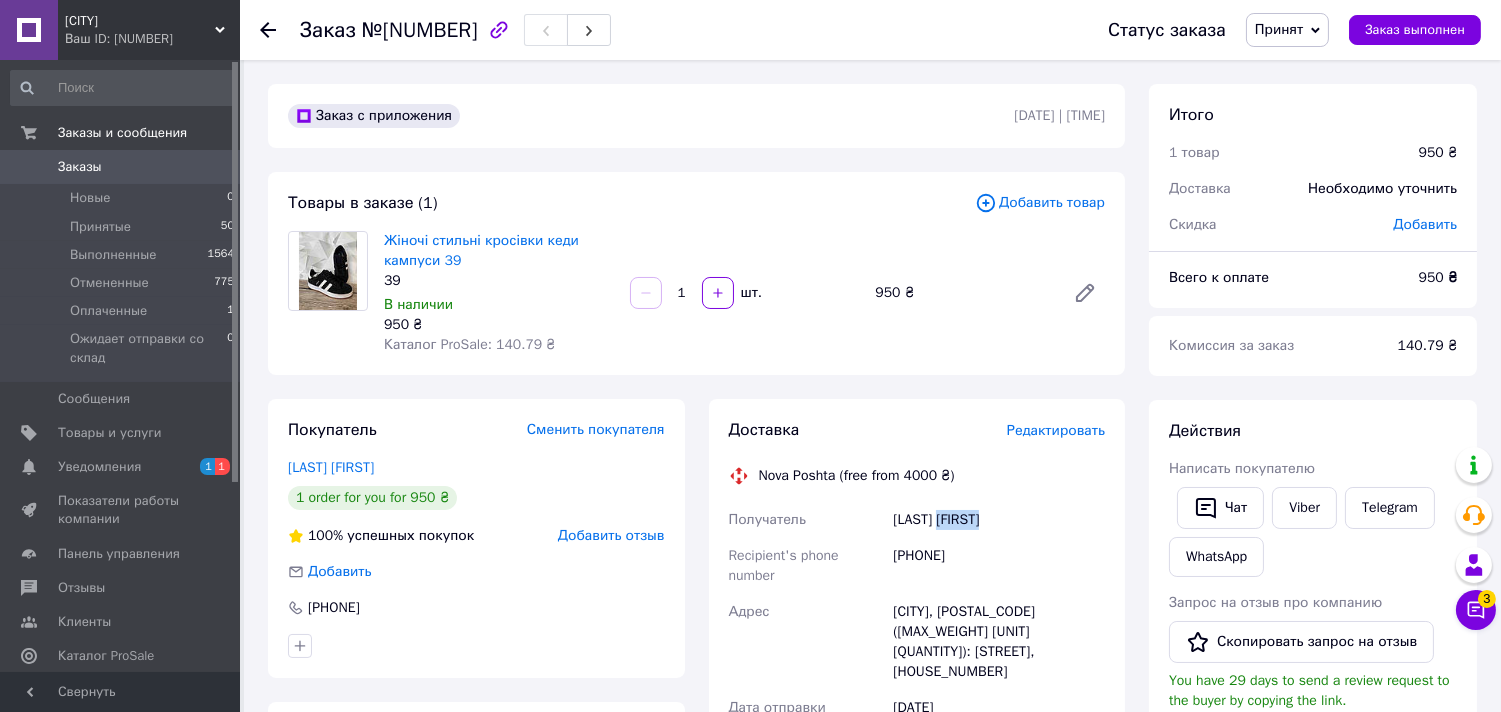 click on "[LAST] [FIRST]" at bounding box center (999, 520) 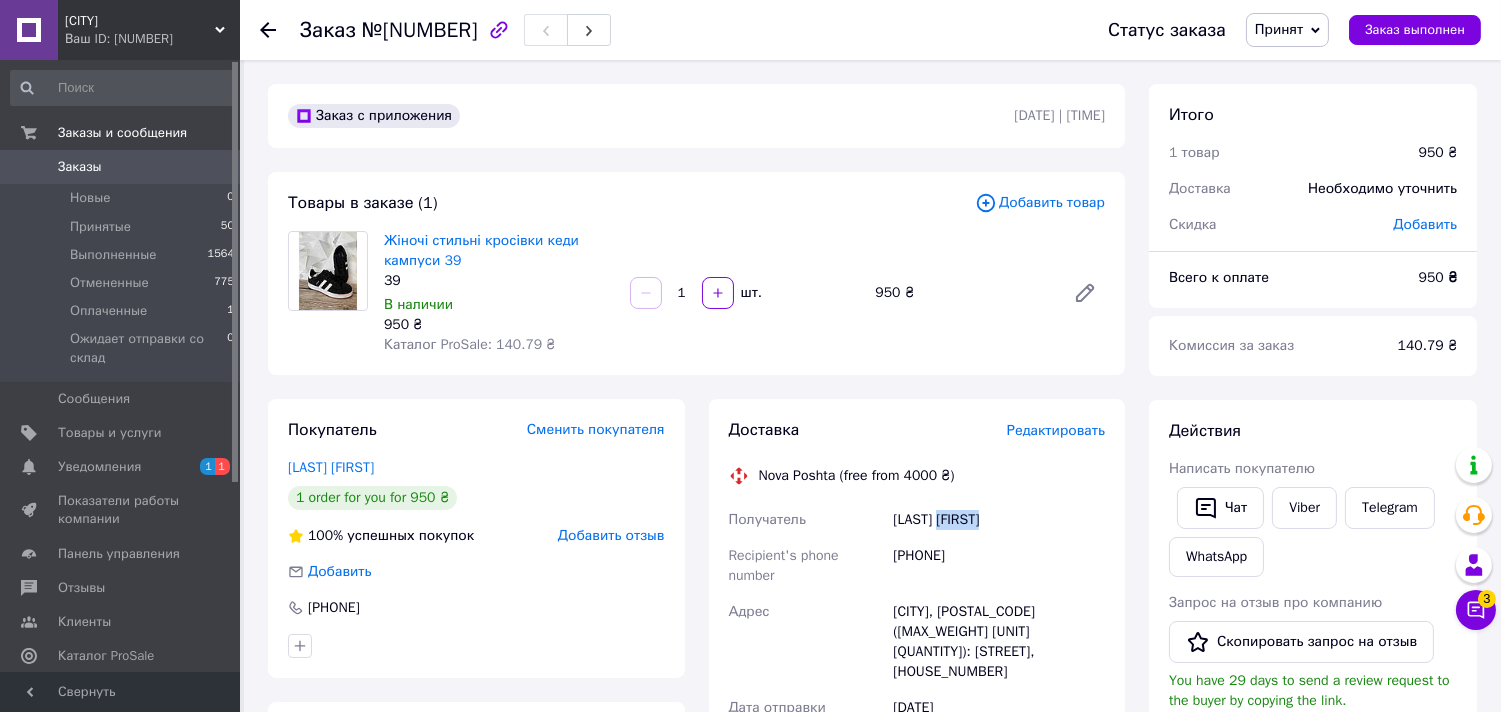 copy on "[FIRST]" 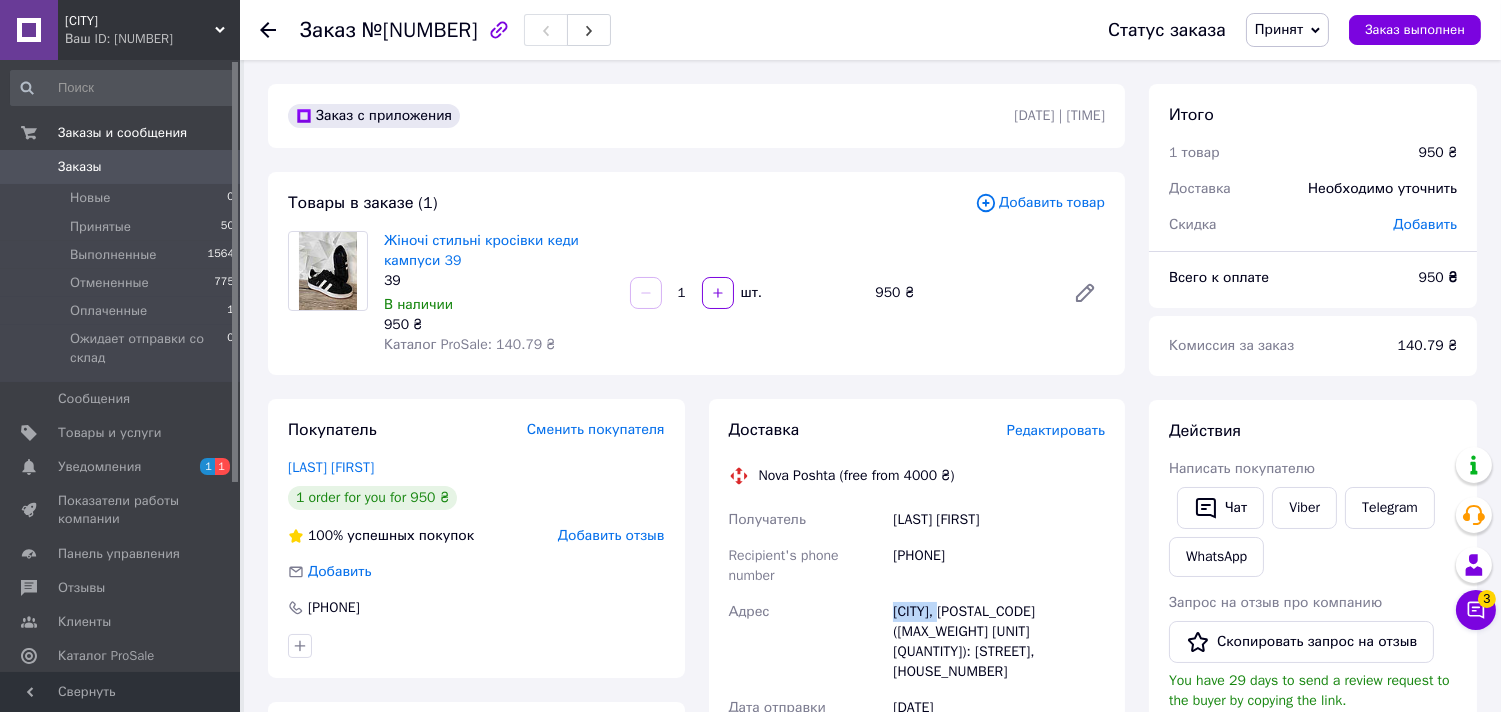 drag, startPoint x: 885, startPoint y: 584, endPoint x: 952, endPoint y: 590, distance: 67.26812 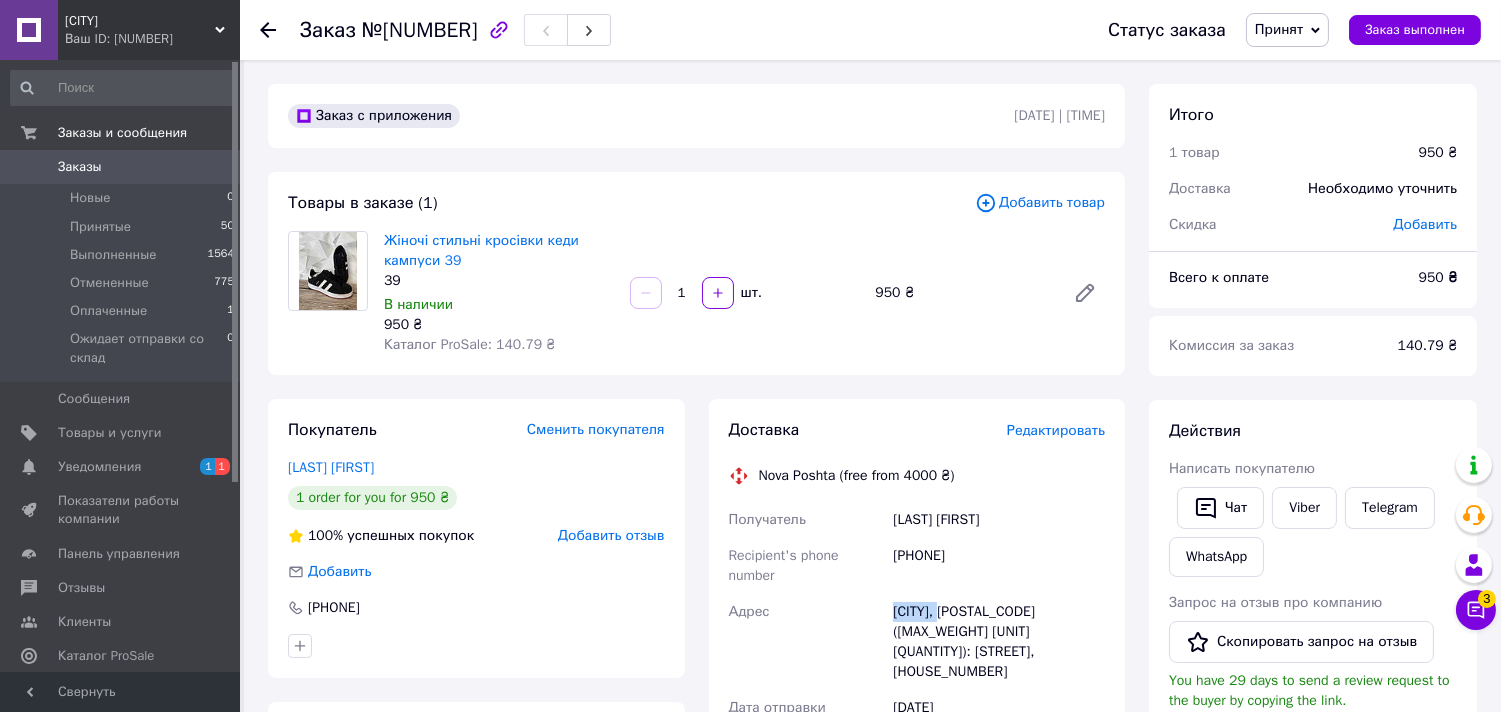 click on "Получатель [LAST] [FIRST] Телефон получателя [PHONE] Адрес [CITY], №[NUMBER] (до 30 кг на одно место): [STREET], [NUMBER]а Дата отправки [DATE] Плательщик Получатель Оценочная стоимость [PRICE] Сумма наложенного платежа [PRICE] Комиссия за наложенный платёж [PRICE] Плательщик комиссии наложенного платежа Получатель" at bounding box center (917, 734) 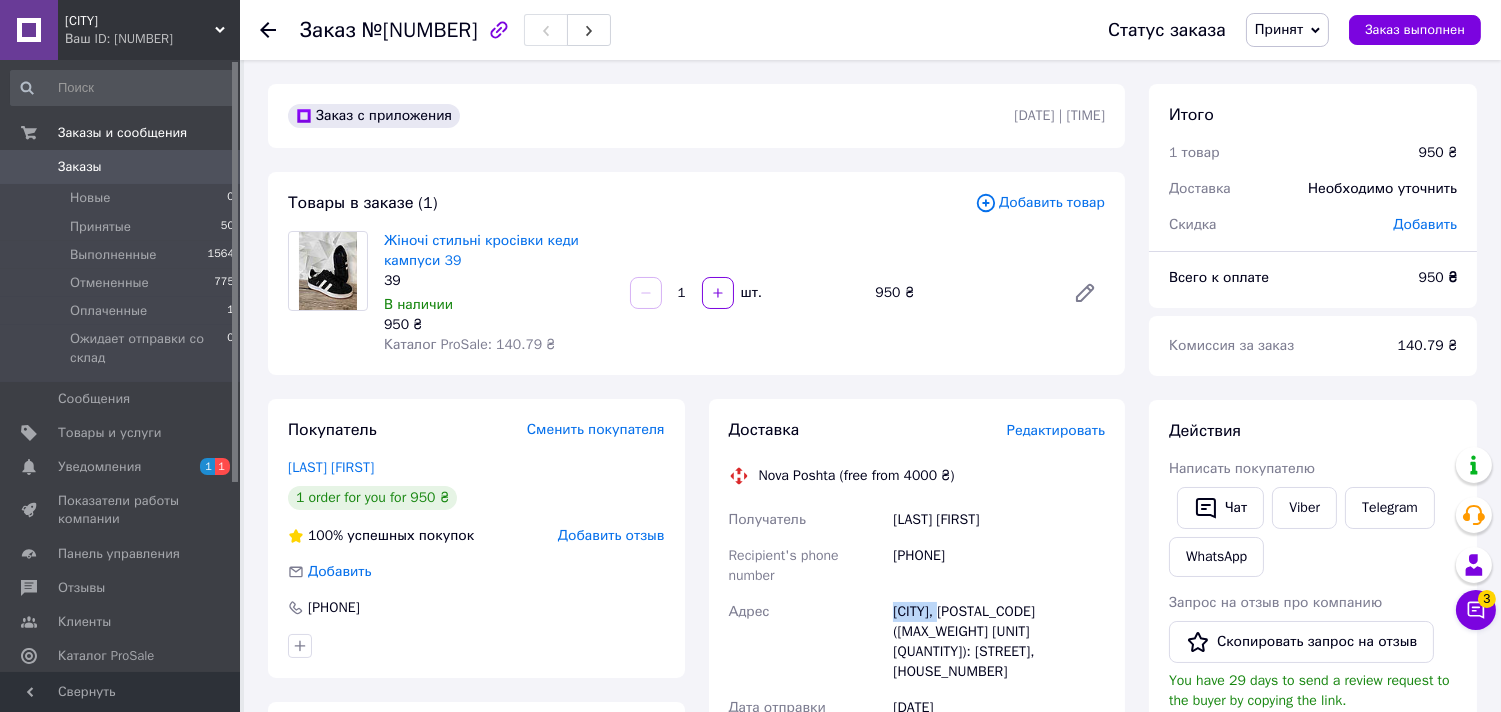 copy on "Address [CITY]," 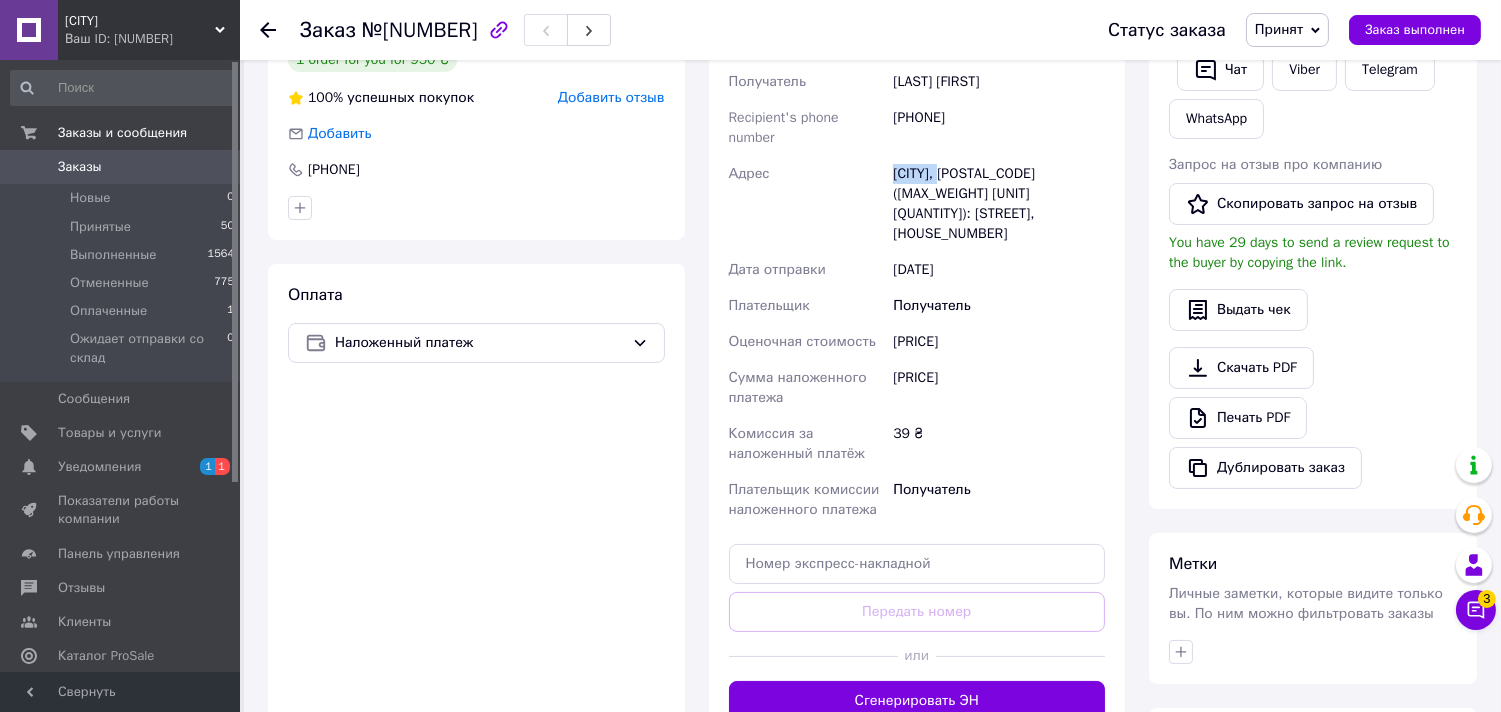 scroll, scrollTop: 474, scrollLeft: 0, axis: vertical 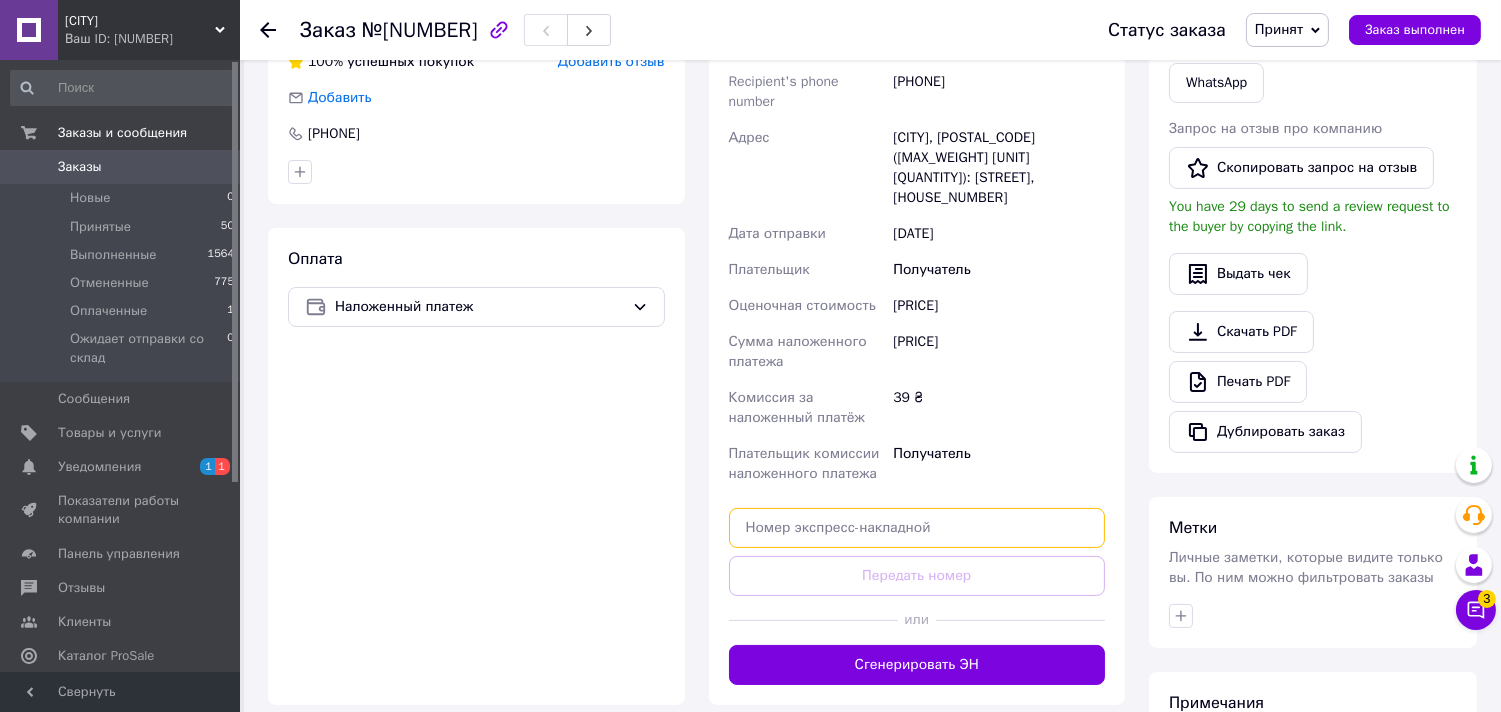 click at bounding box center [917, 528] 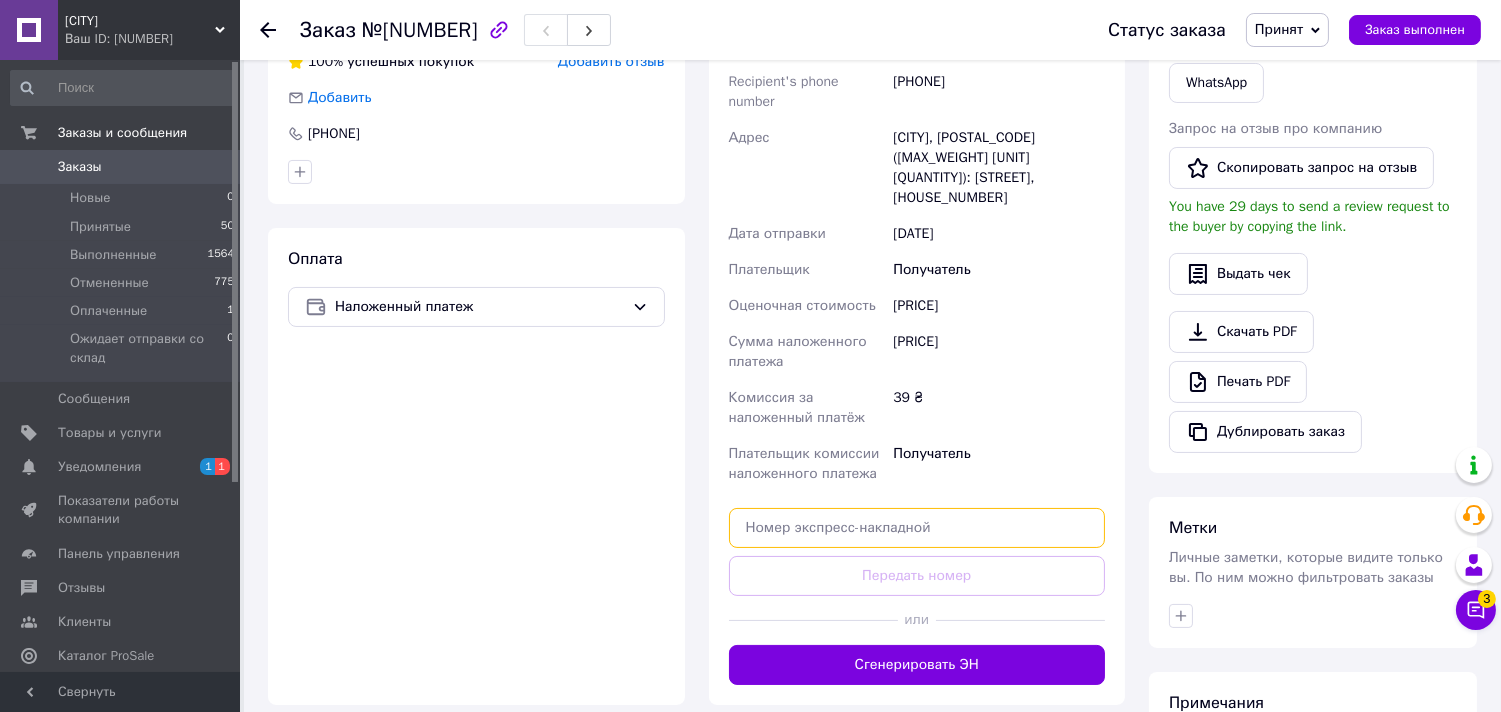 paste on "[NUMBER]" 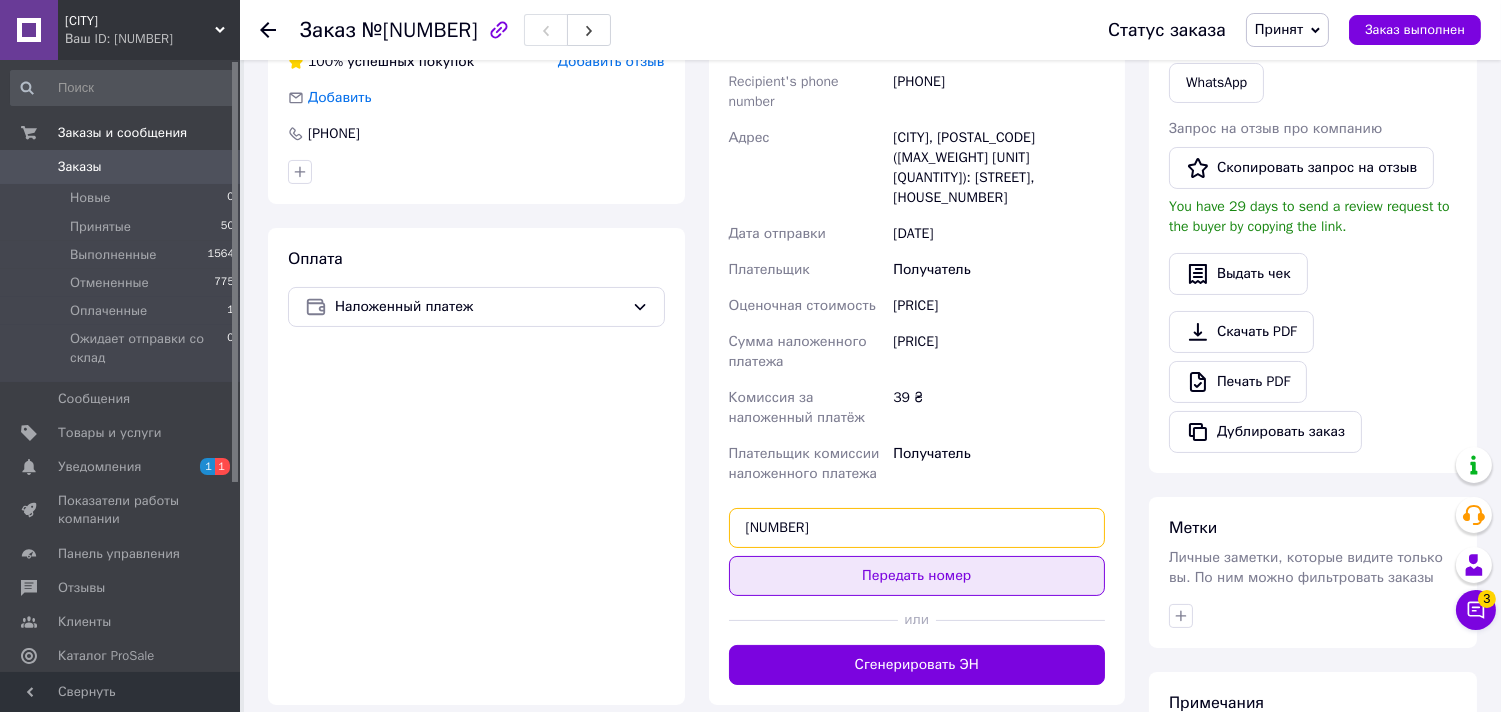 type on "[NUMBER]" 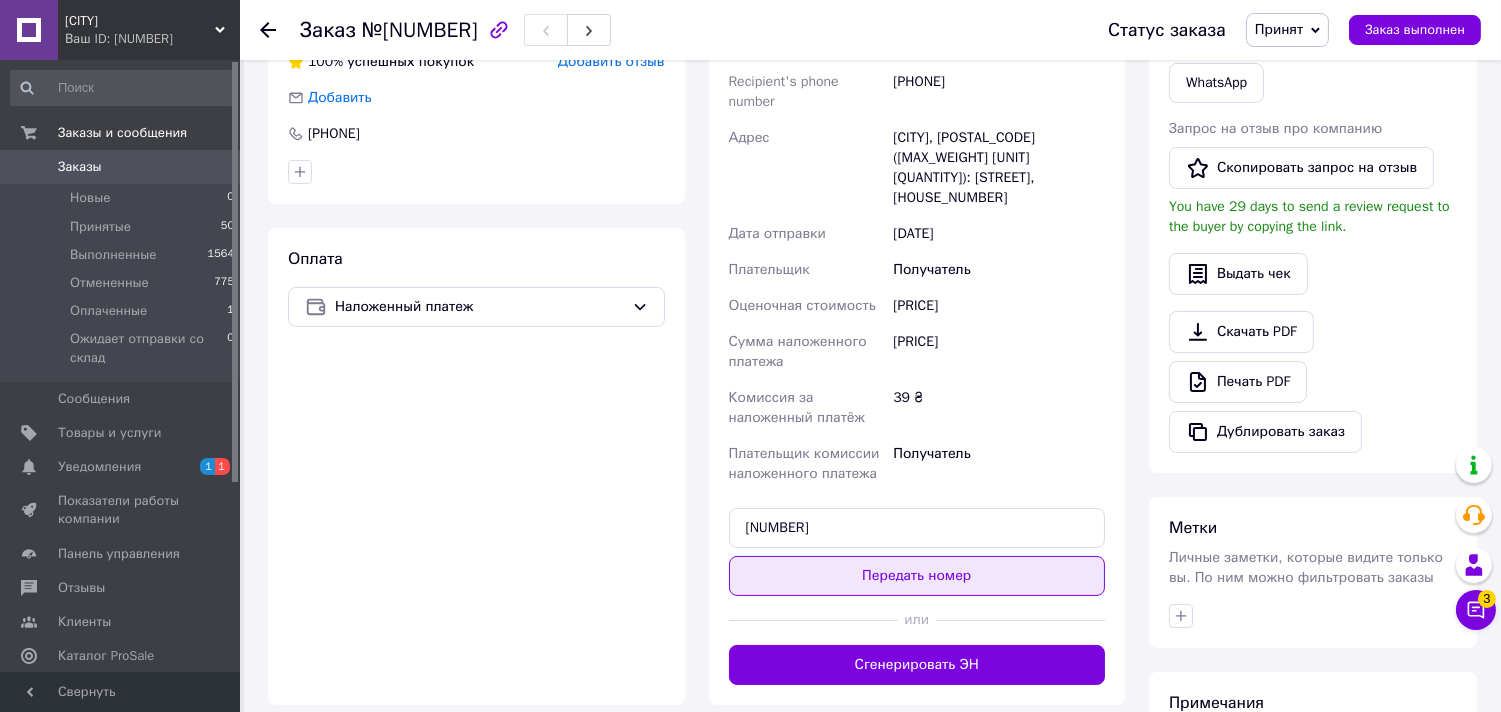 click on "Передать номер" at bounding box center (917, 576) 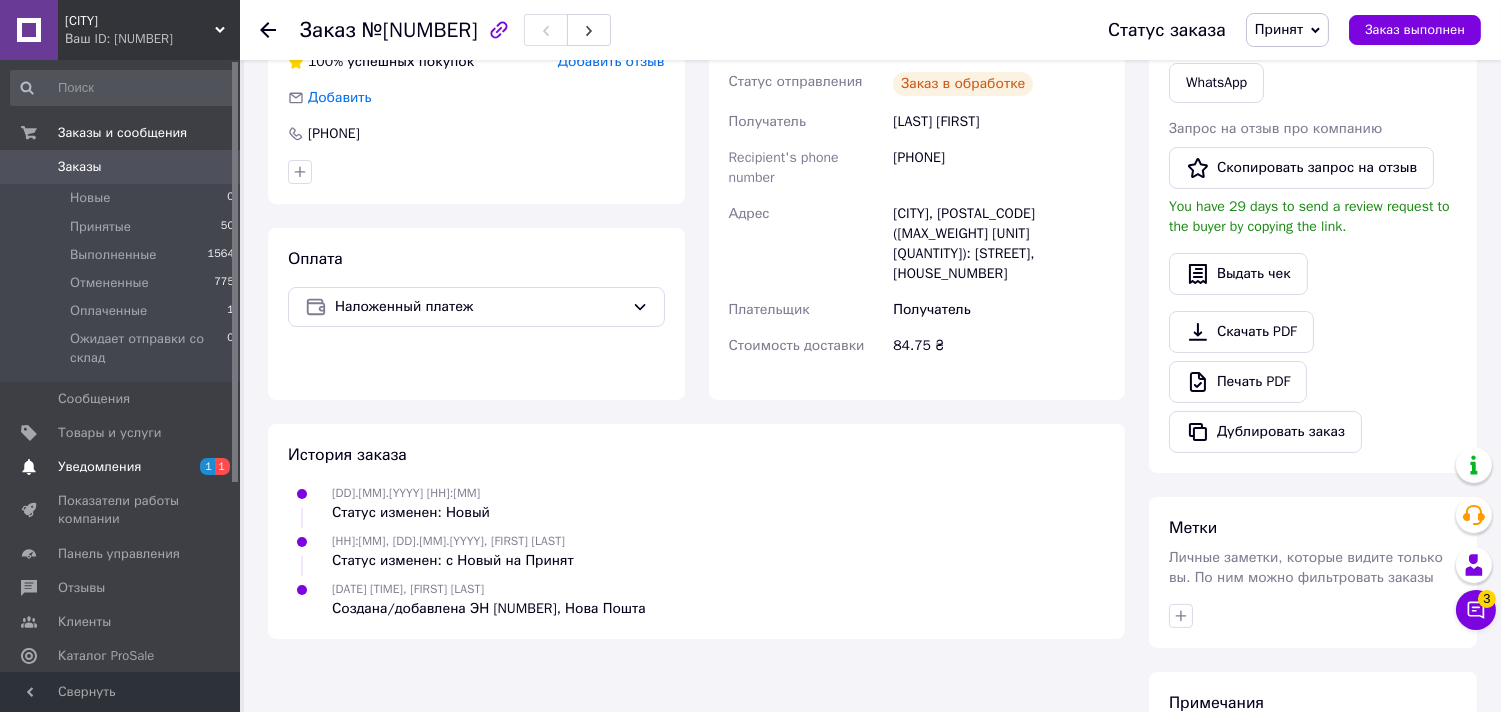 click on "Уведомления" at bounding box center (121, 467) 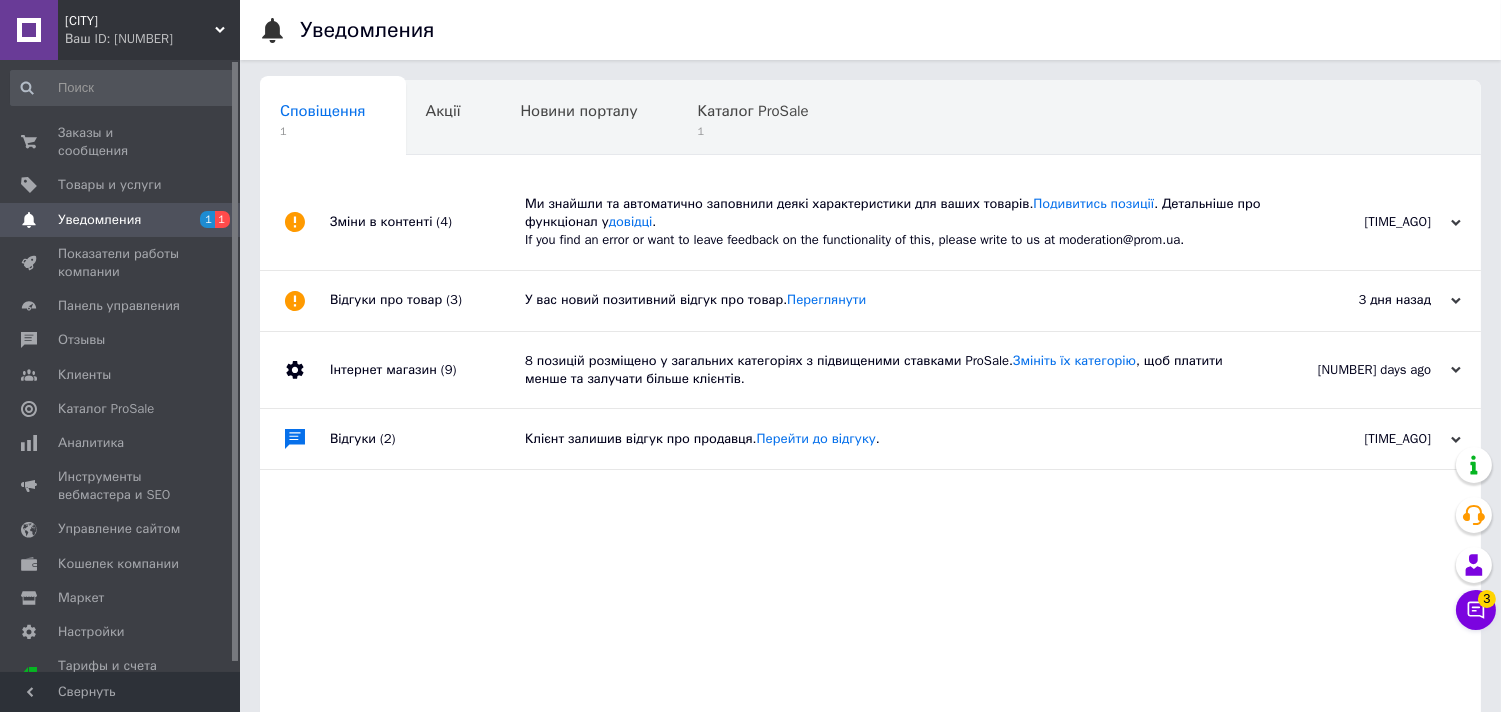 click on "Ми знайшли та автоматично заповнили деякі характеристики для ваших товарів. Подивитись позиції . Детальніше про функціонал у довідці . Якщо ви знайшли помилку або хочете залишити зворотний зв'язок щодо роботи цього функціоналу, будь ласка, напишіть нам на [EMAIL]." at bounding box center (893, 222) 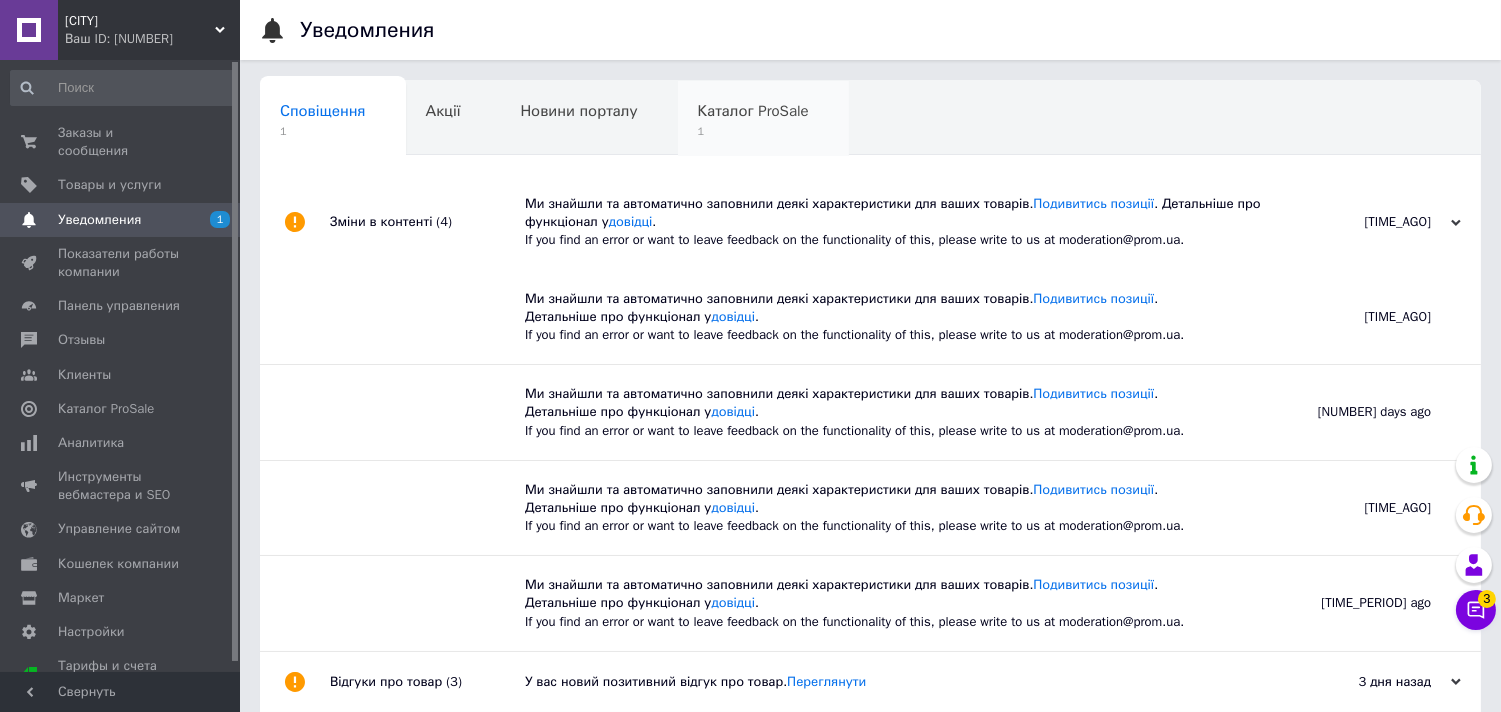 click on "Каталог ProSale 1" at bounding box center [333, 119] 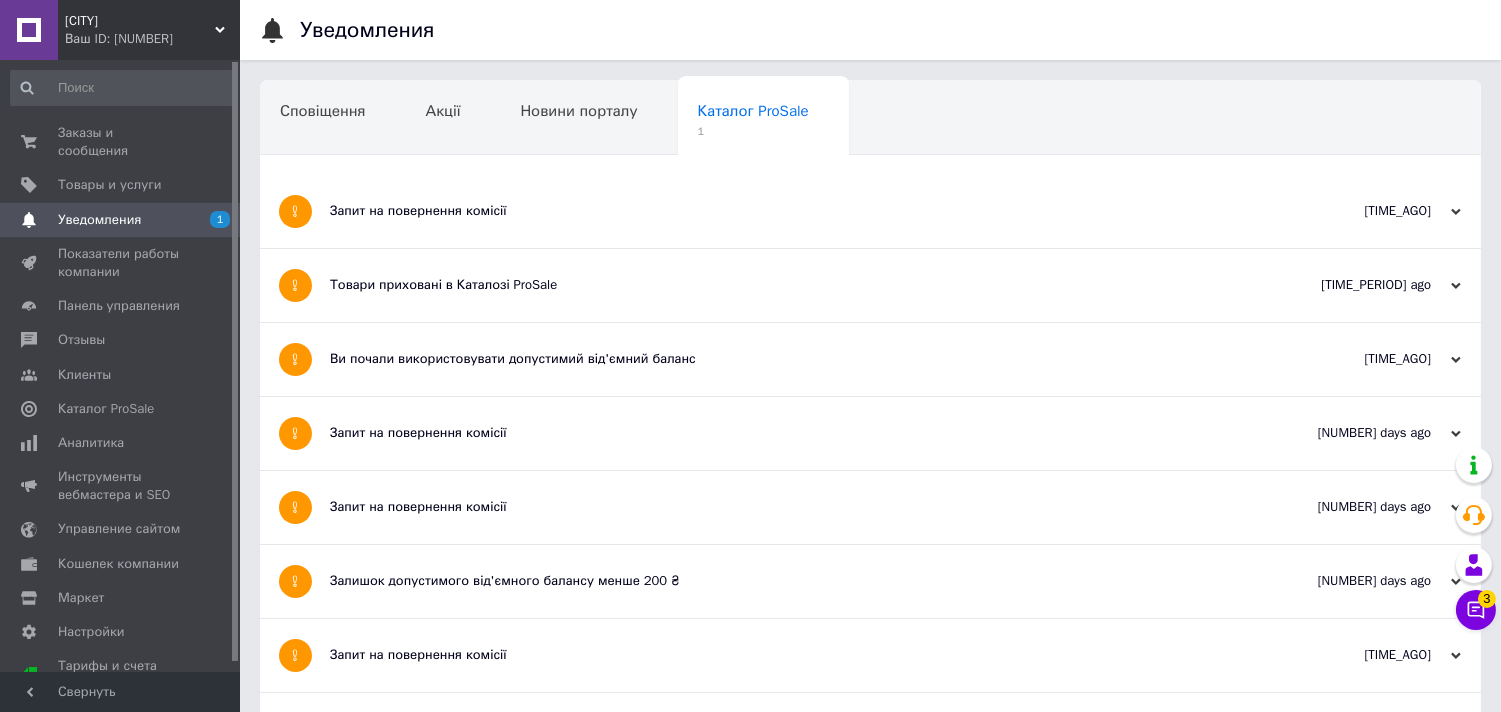 click on "Запит на повернення комісії" at bounding box center [795, 211] 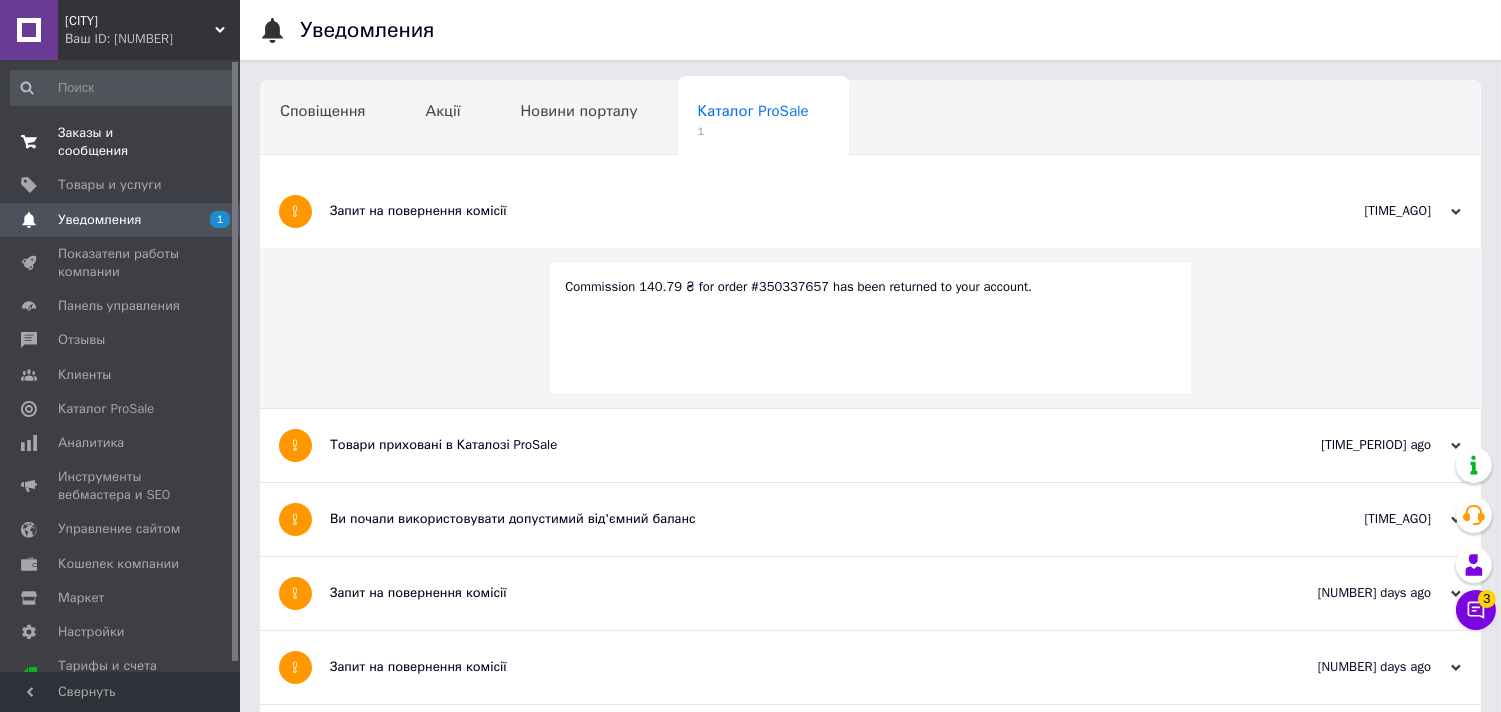 click on "Заказы и сообщения" at bounding box center [121, 142] 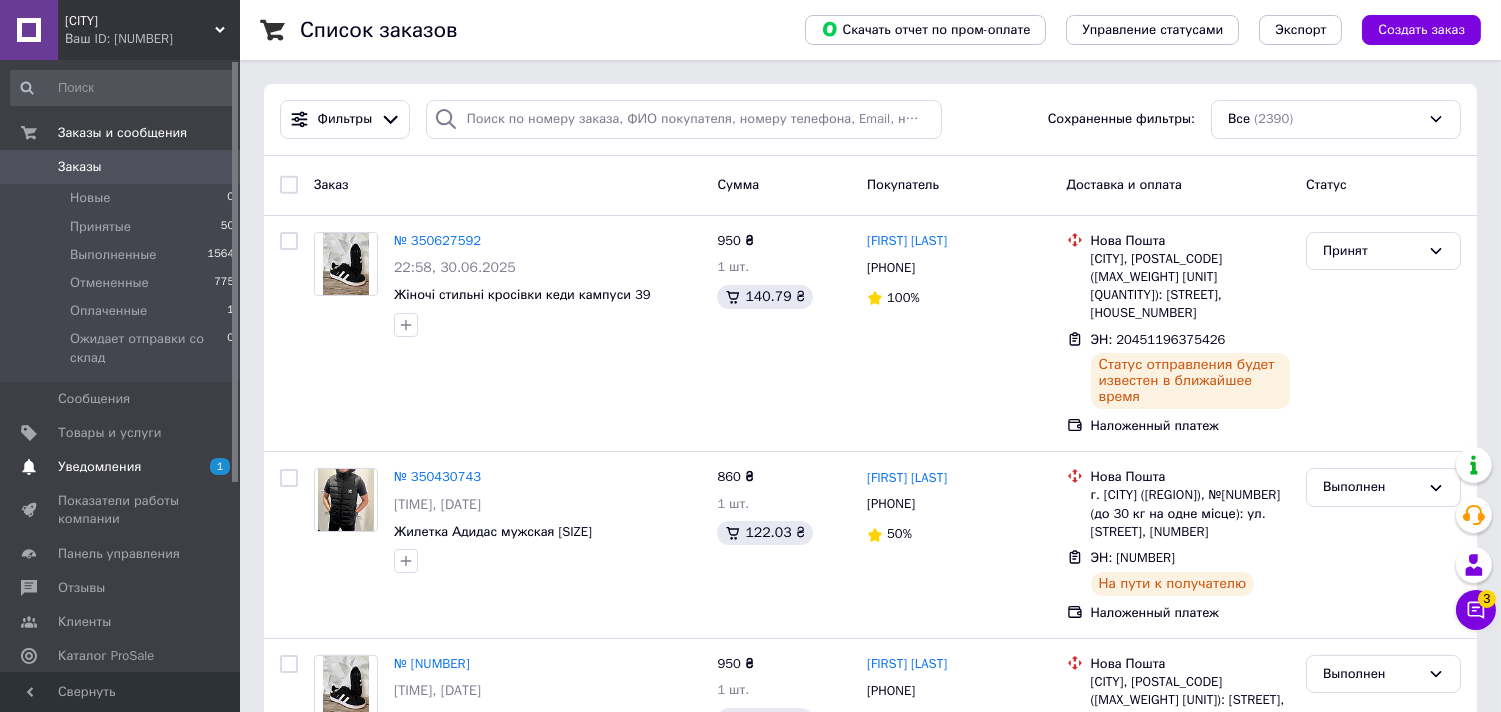 click on "Уведомления" at bounding box center (121, 467) 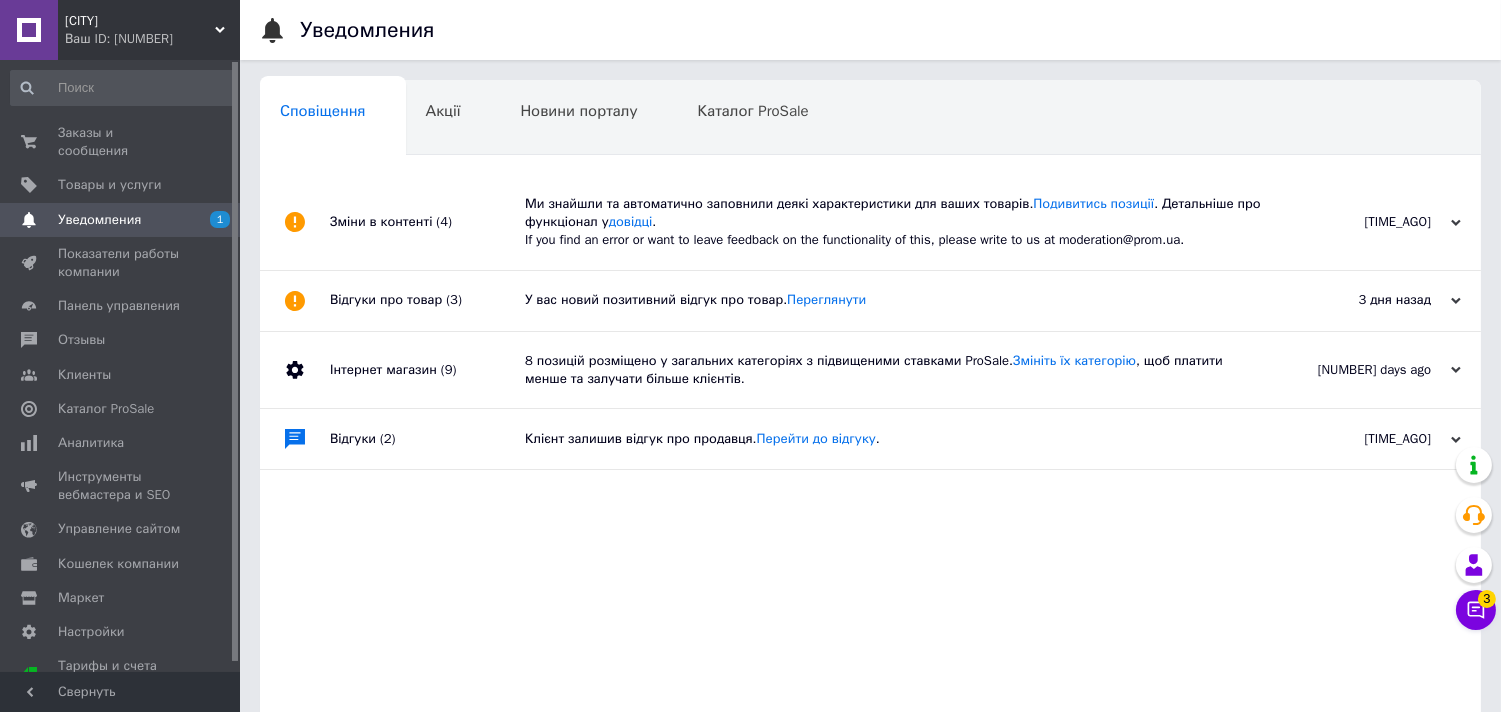 click on "Ми знайшли та автоматично заповнили деякі характеристики для ваших товарів. Подивитись позиції . Детальніше про функціонал у довідці . Якщо ви знайшли помилку або хочете залишити зворотний зв'язок щодо роботи цього функціоналу, будь ласка, напишіть нам на [EMAIL]." at bounding box center [893, 222] 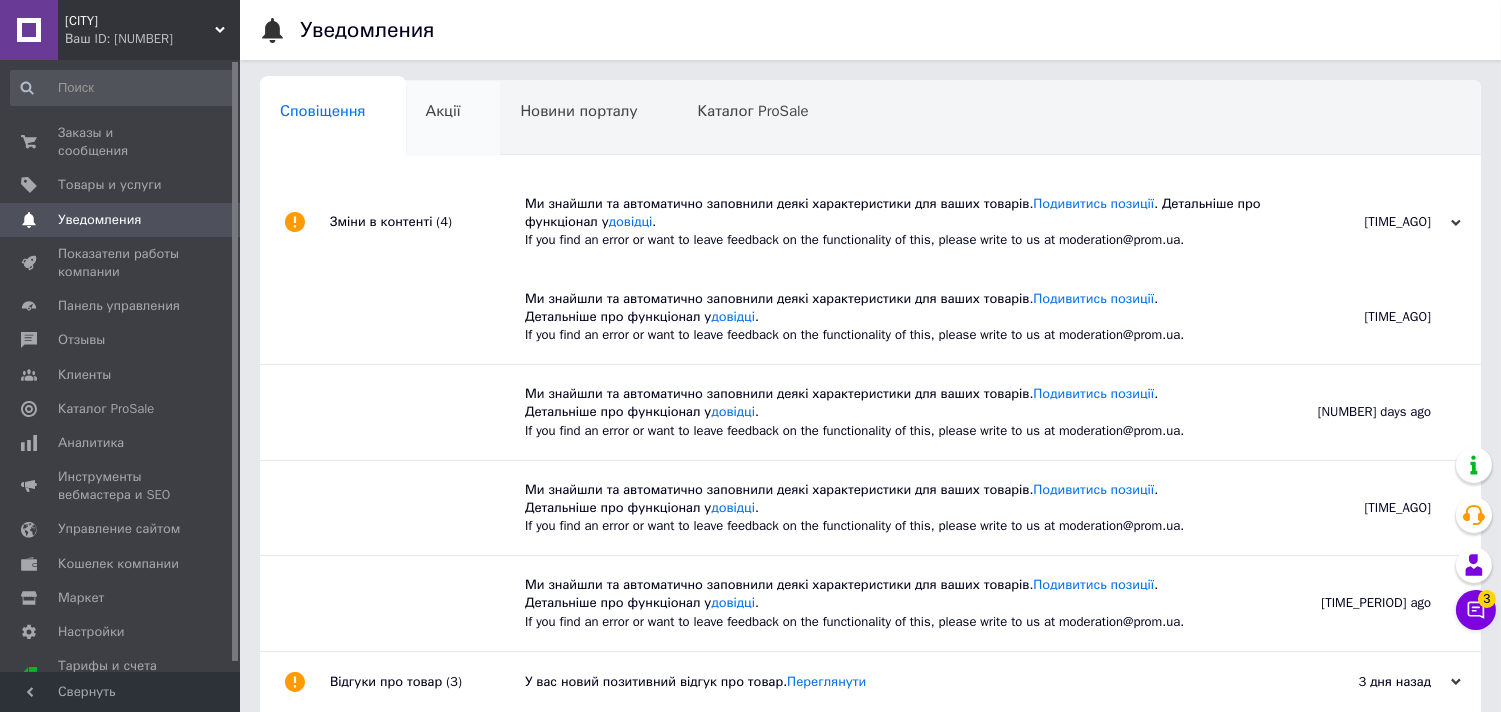 click on "Акції 0" at bounding box center (333, 119) 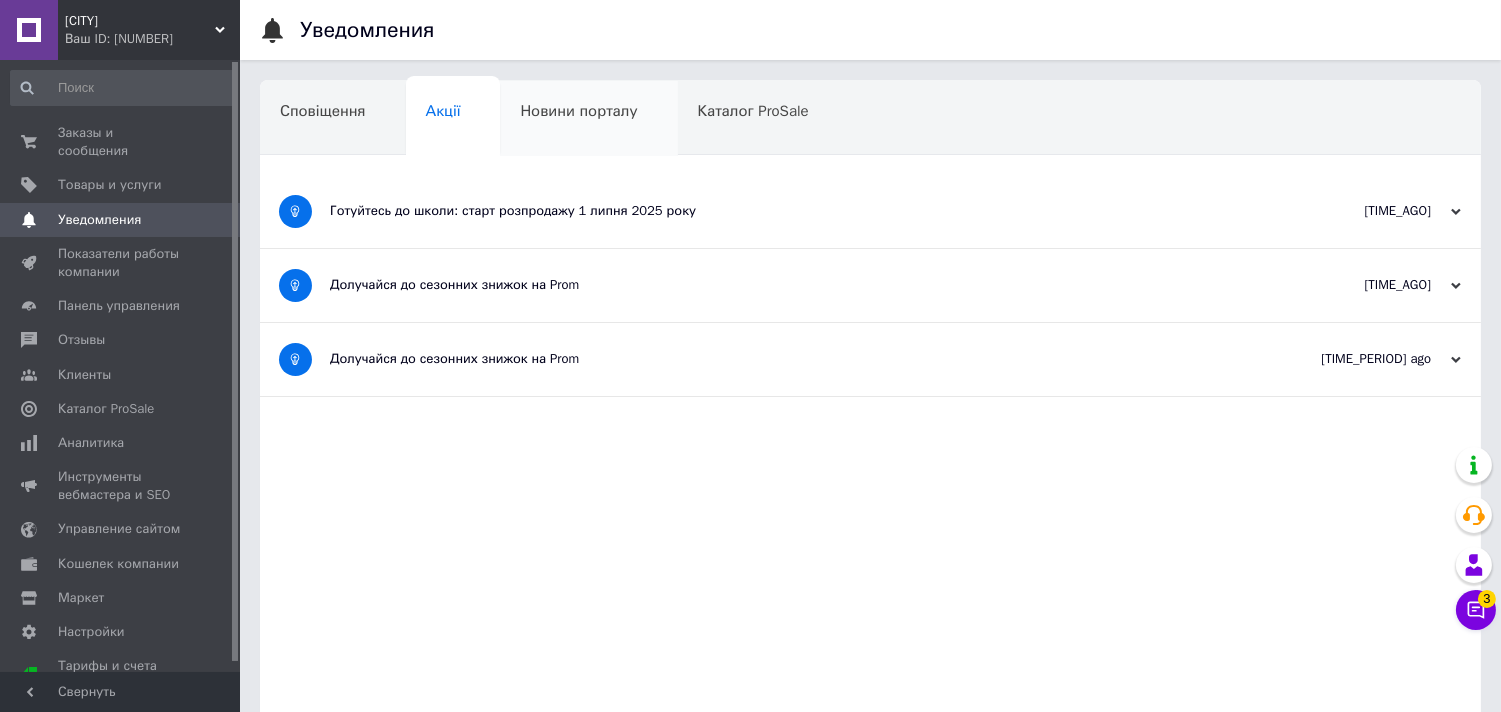 click on "Новини порталу" at bounding box center (333, 119) 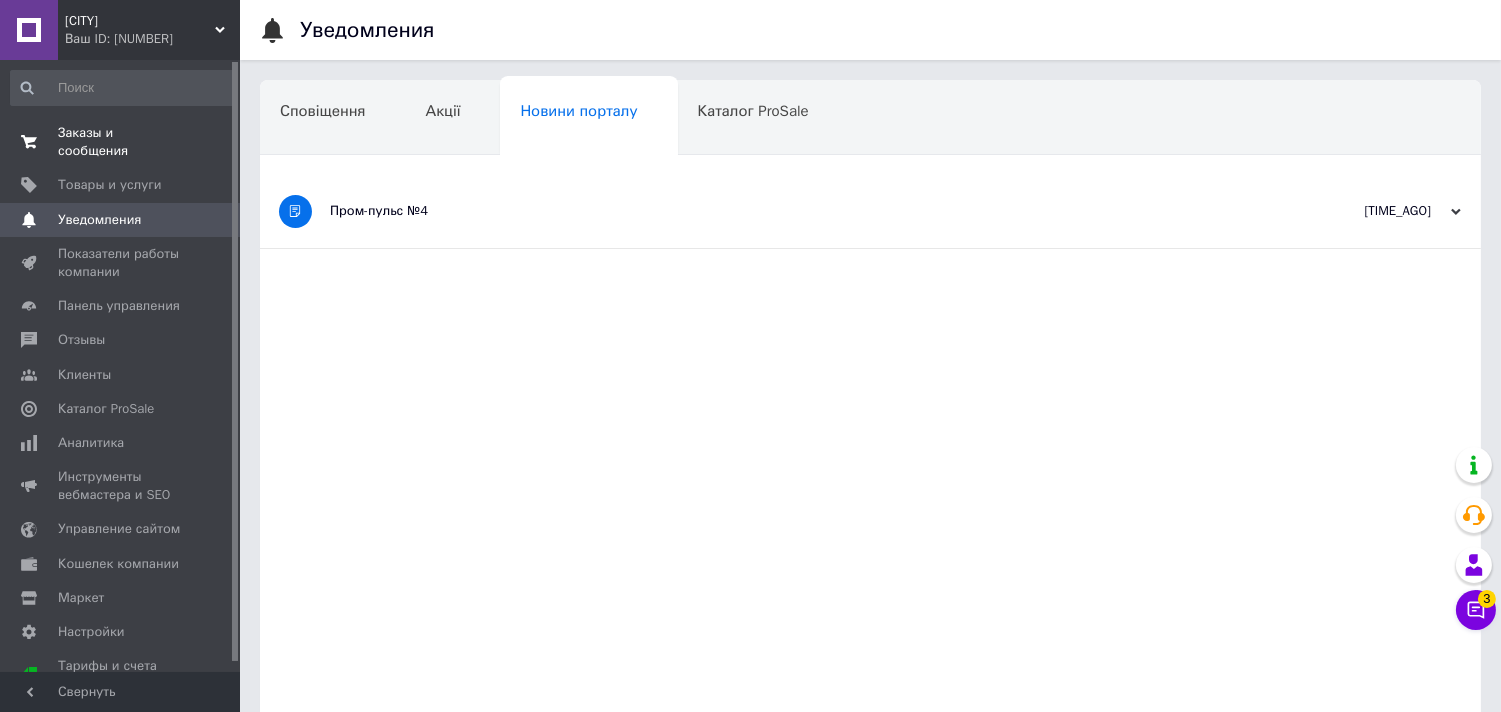 click on "Заказы и сообщения" at bounding box center (121, 142) 